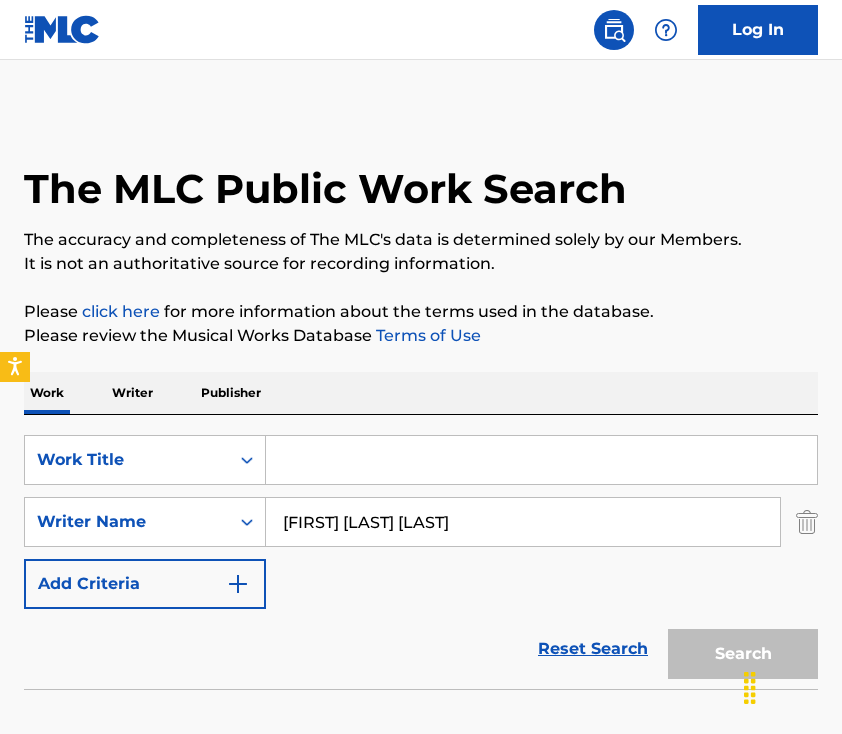scroll, scrollTop: 124, scrollLeft: 0, axis: vertical 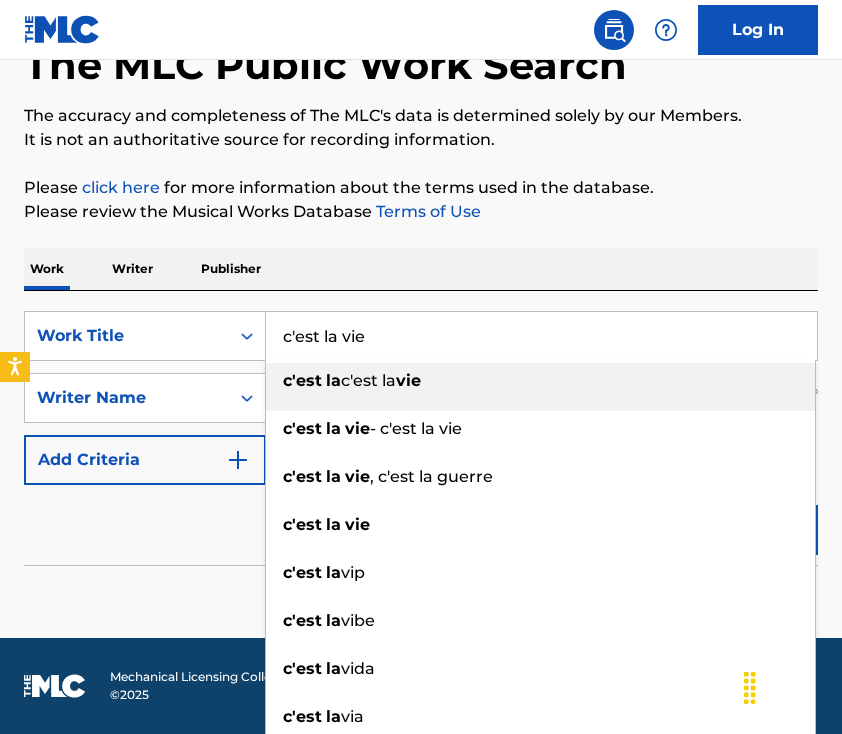 click on "c'est la vie" at bounding box center (541, 336) 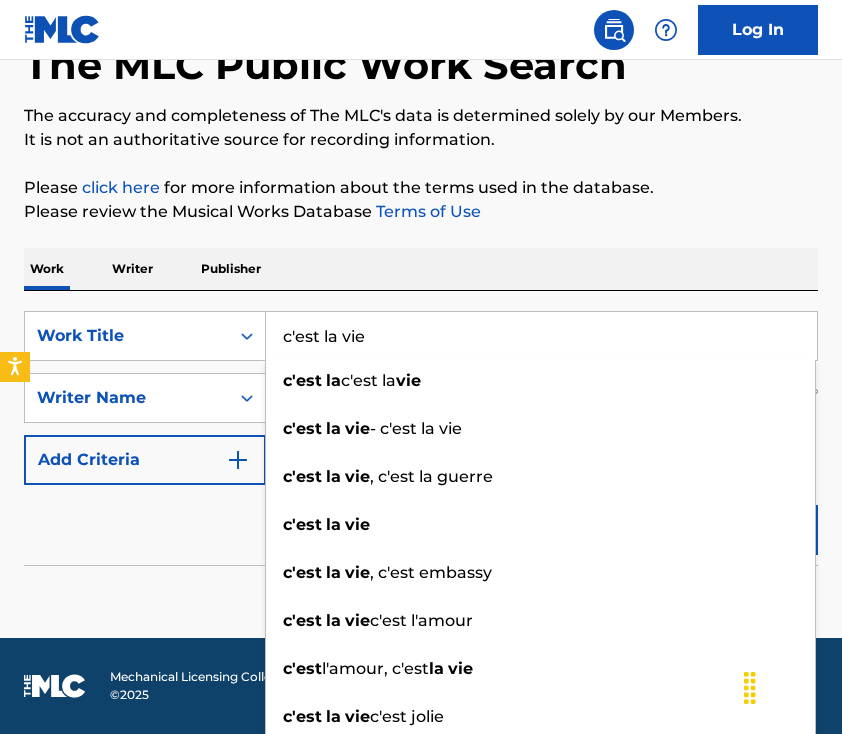 type on "c'est la vie" 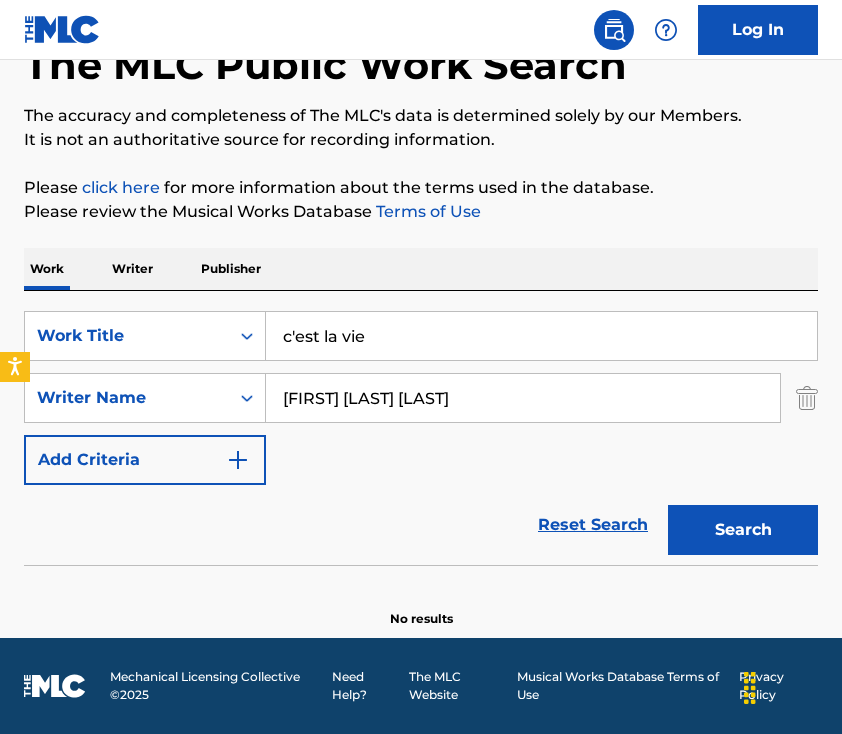 click on "No results" at bounding box center [421, 602] 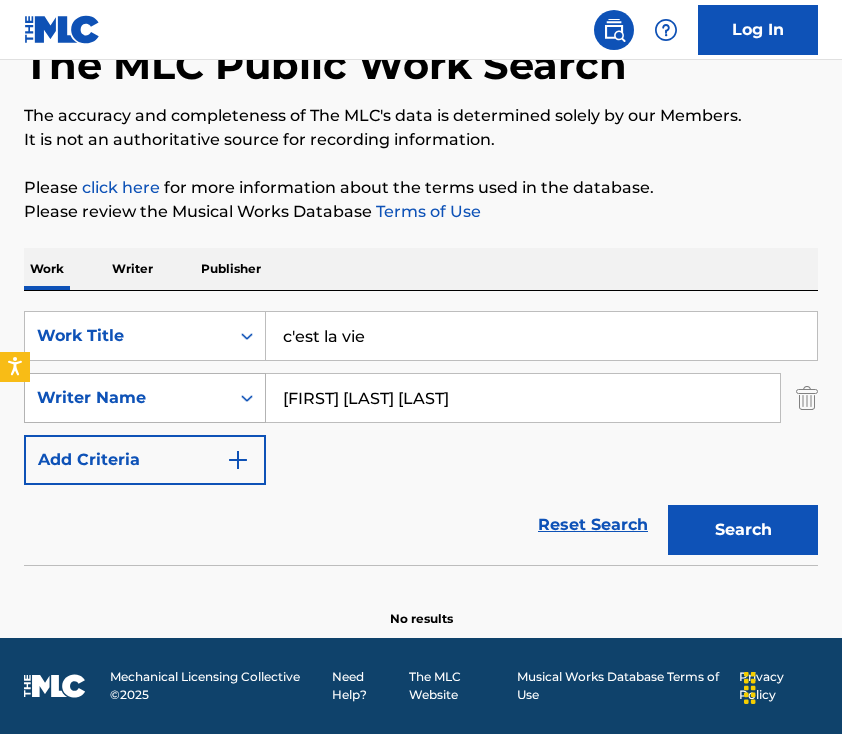 drag, startPoint x: 520, startPoint y: 399, endPoint x: 236, endPoint y: 395, distance: 284.02817 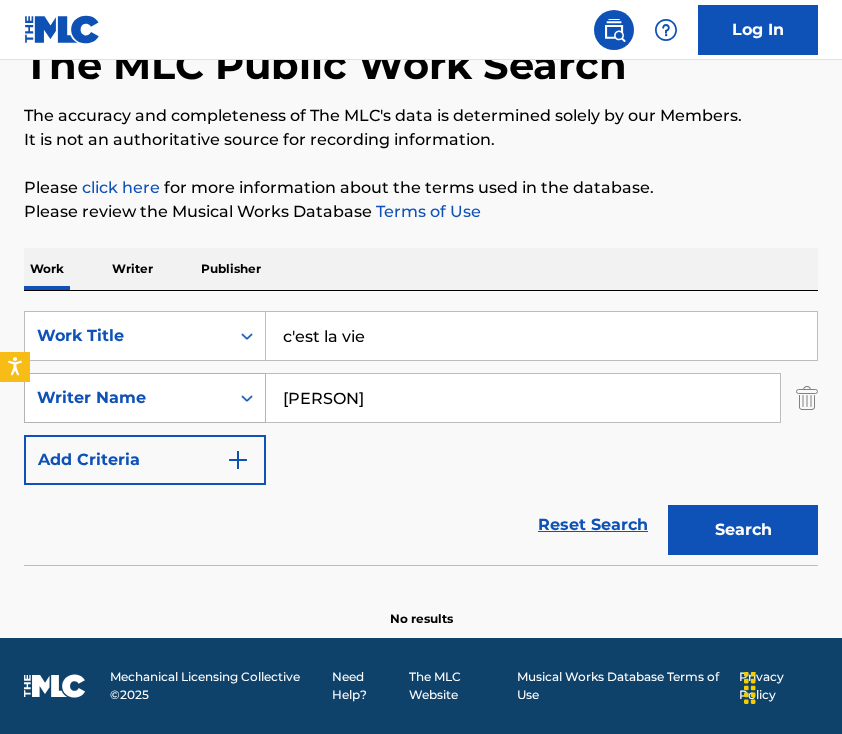 type on "[PERSON]" 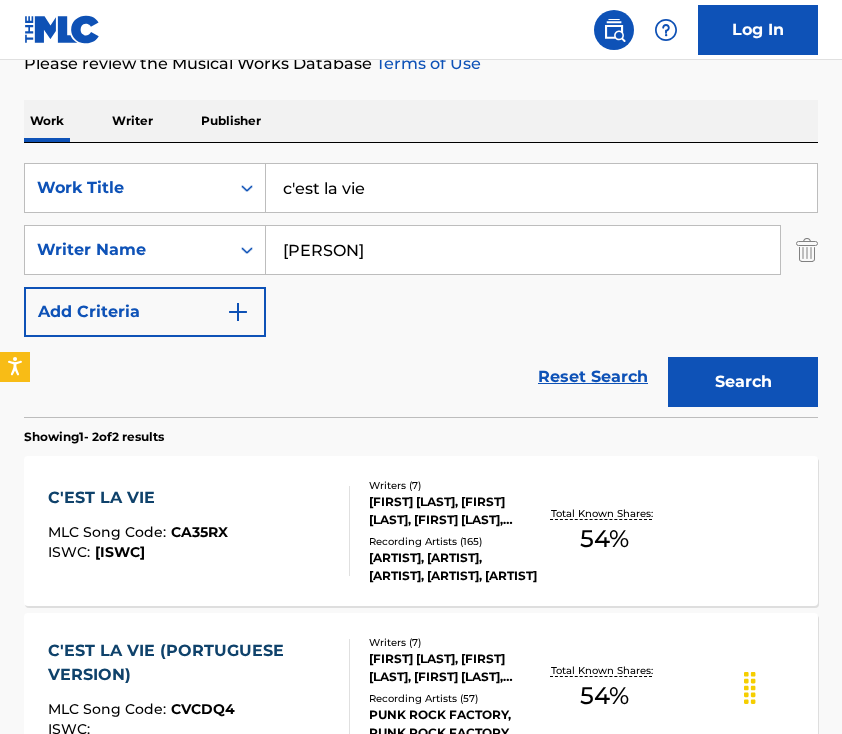 scroll, scrollTop: 289, scrollLeft: 0, axis: vertical 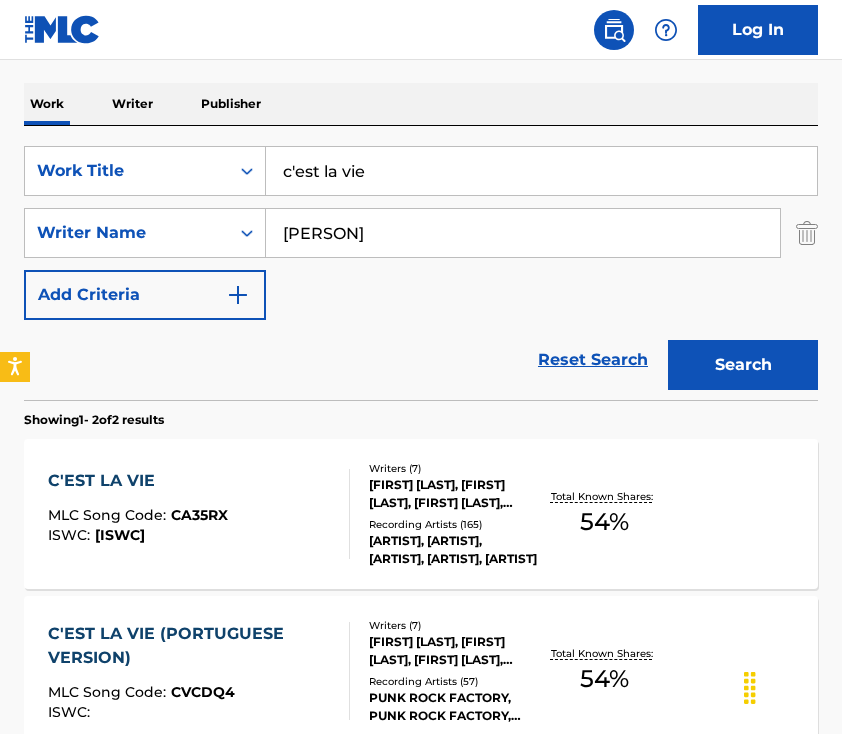 click on "C'EST LA VIE MLC Song Code : CA35RX ISWC : T0300288565" at bounding box center [199, 514] 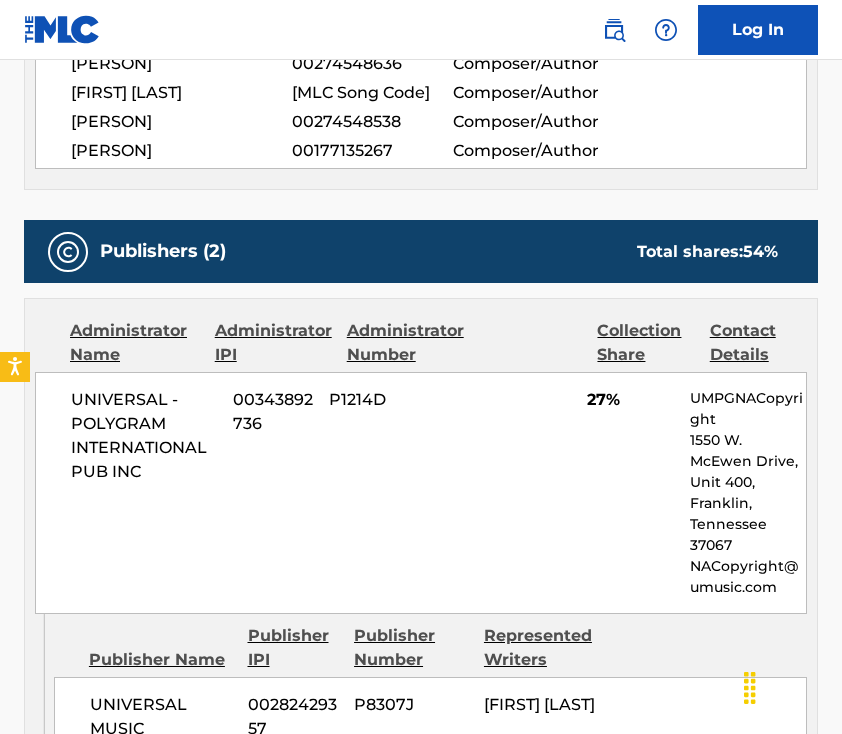 scroll, scrollTop: 0, scrollLeft: 0, axis: both 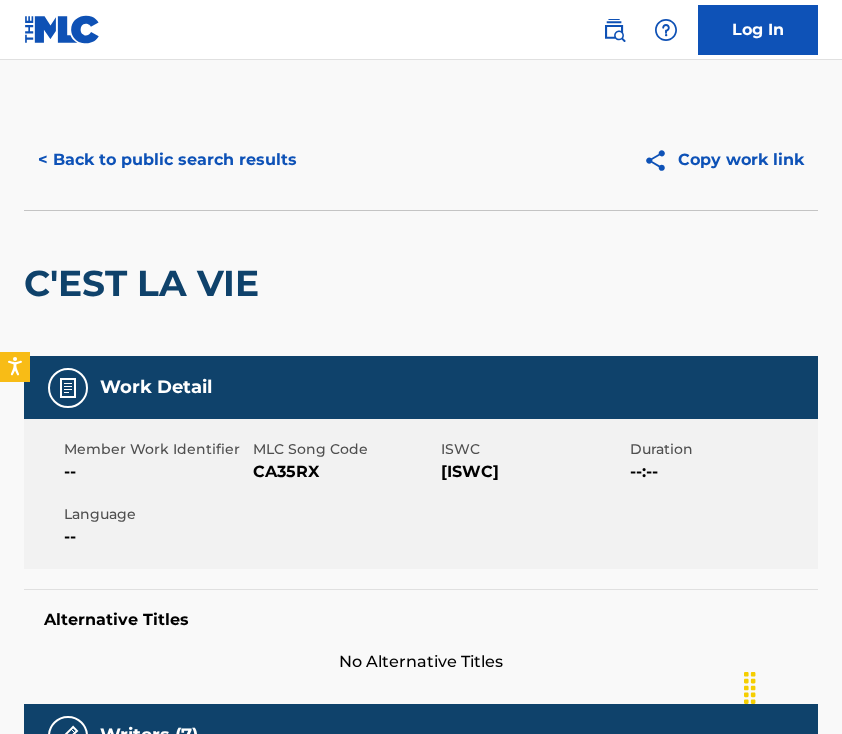 click on "< Back to public search results" at bounding box center [167, 160] 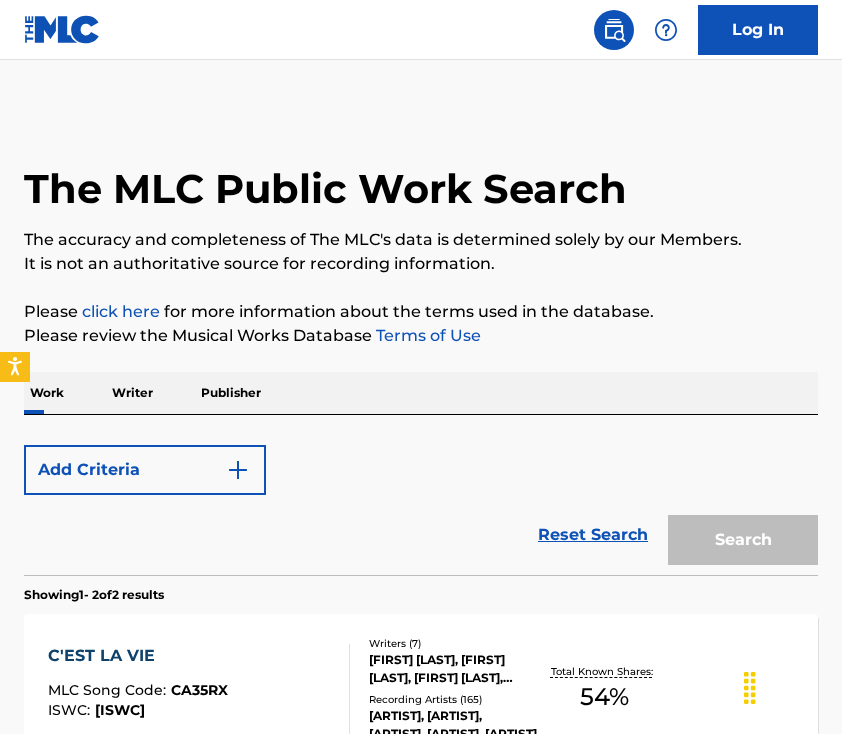scroll, scrollTop: 289, scrollLeft: 0, axis: vertical 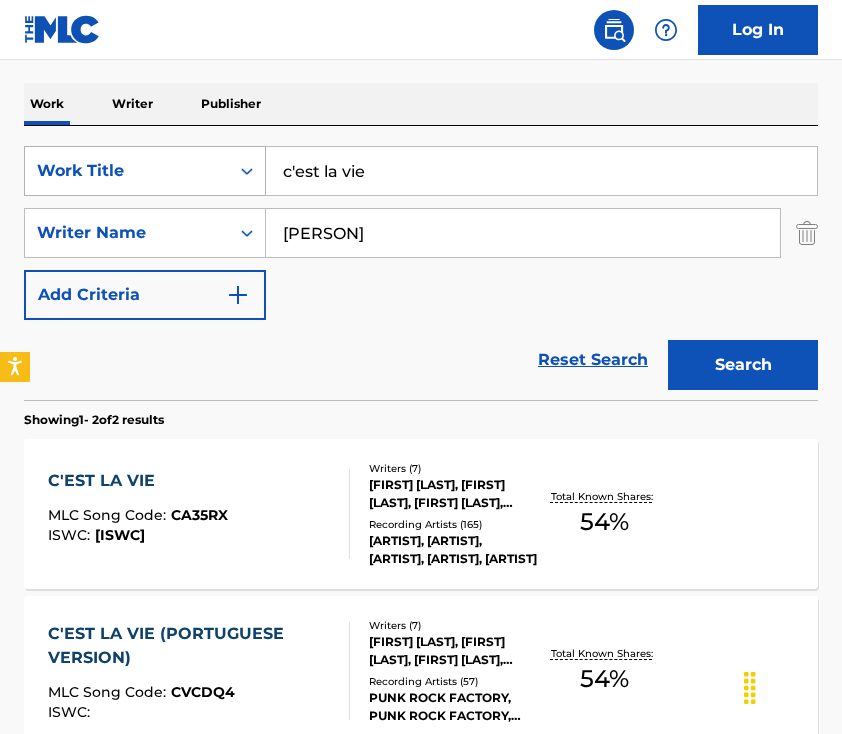 drag, startPoint x: 405, startPoint y: 169, endPoint x: 55, endPoint y: 169, distance: 350 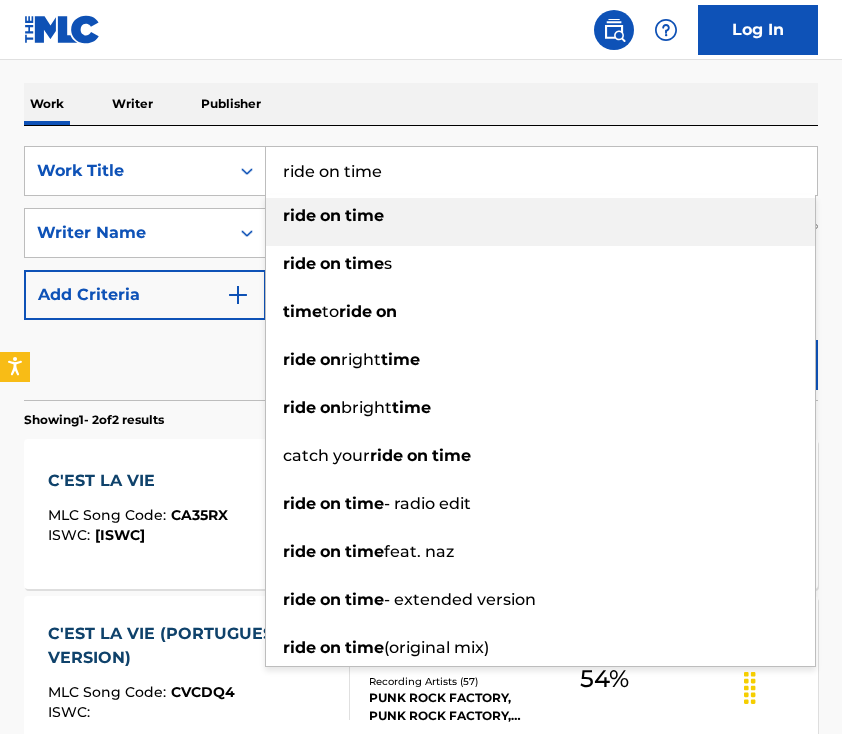 type on "ride on time" 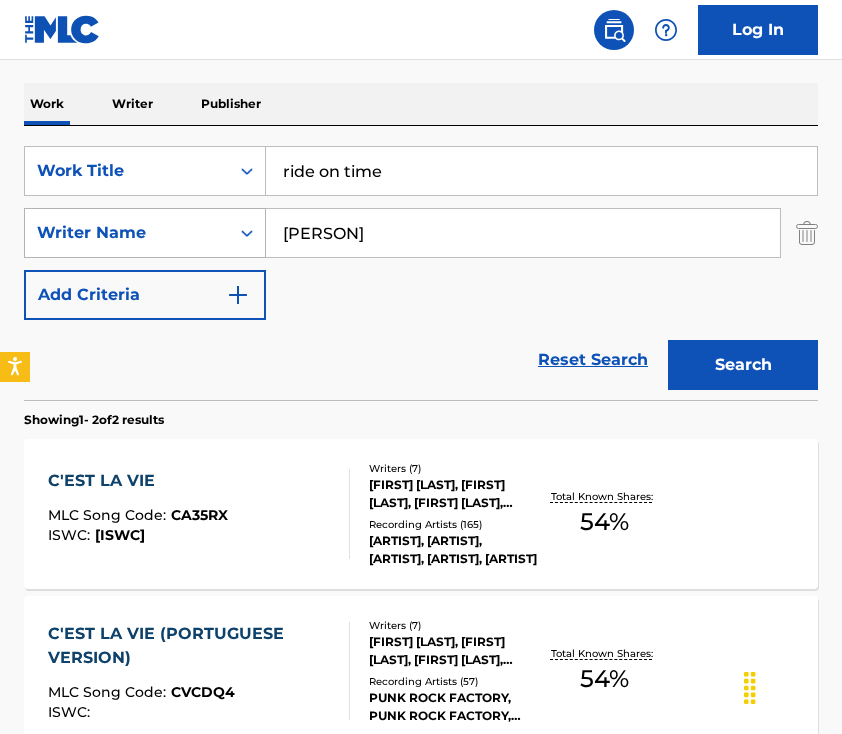 drag, startPoint x: 434, startPoint y: 230, endPoint x: 216, endPoint y: 225, distance: 218.05733 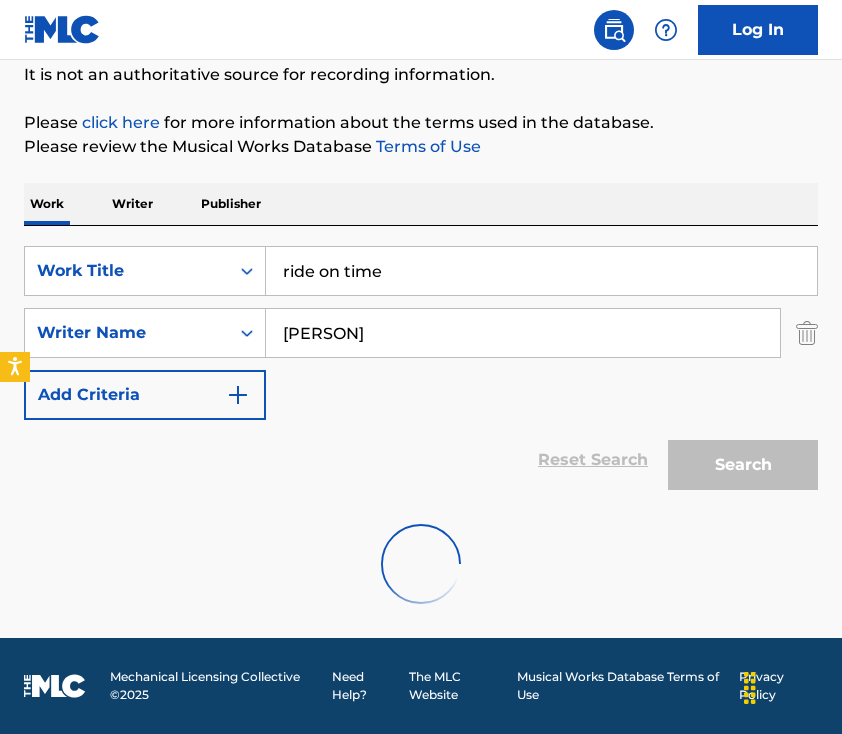 scroll, scrollTop: 289, scrollLeft: 0, axis: vertical 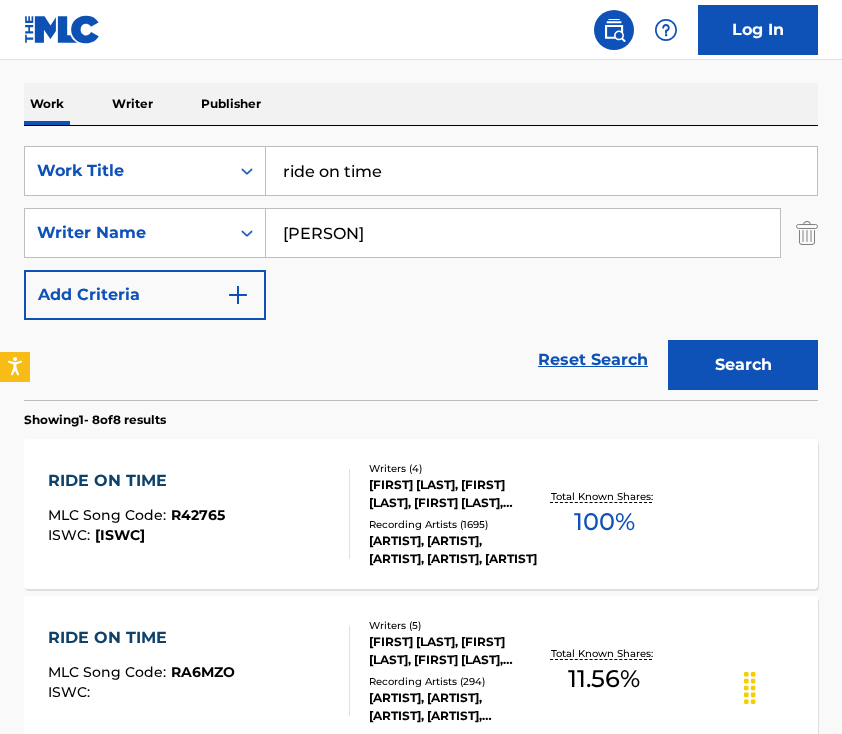 click on "[PERSON] MLC Song Code : [MLC Song Code] ISWC : [ISWC]" at bounding box center [199, 514] 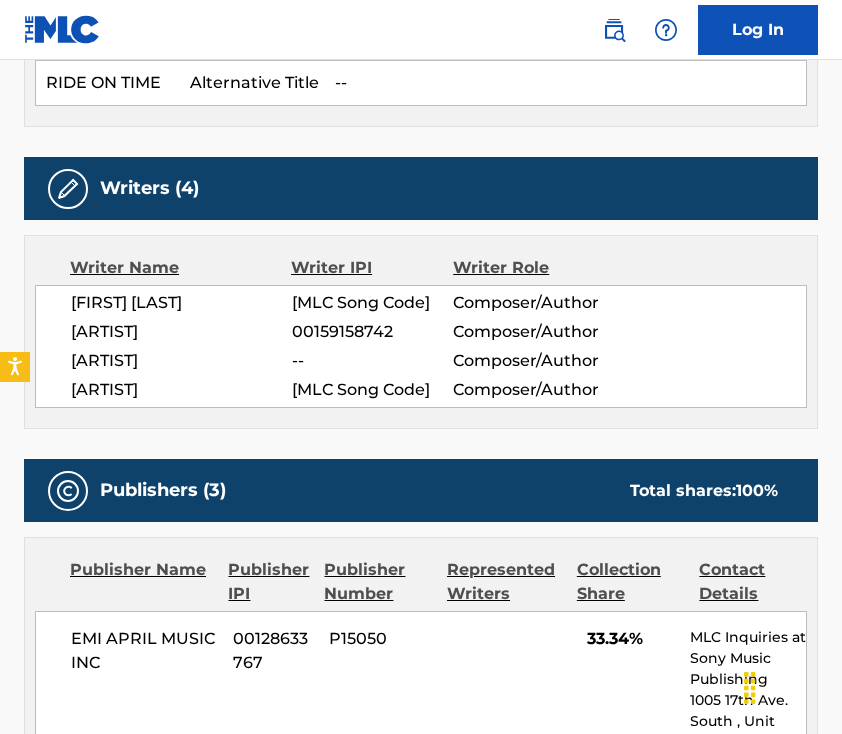 scroll, scrollTop: 0, scrollLeft: 0, axis: both 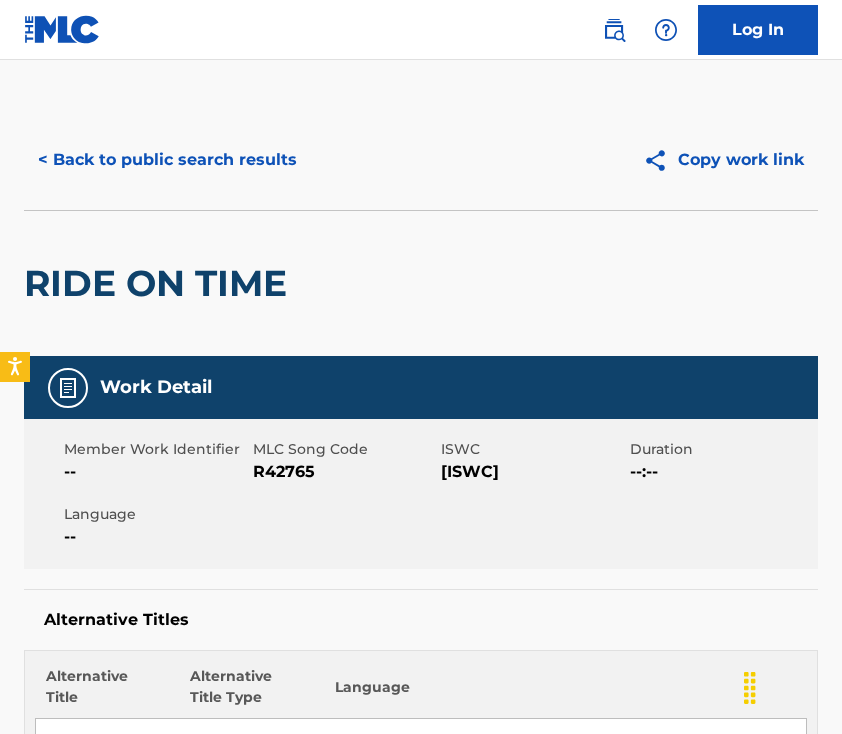 click on "< Back to public search results" at bounding box center [167, 160] 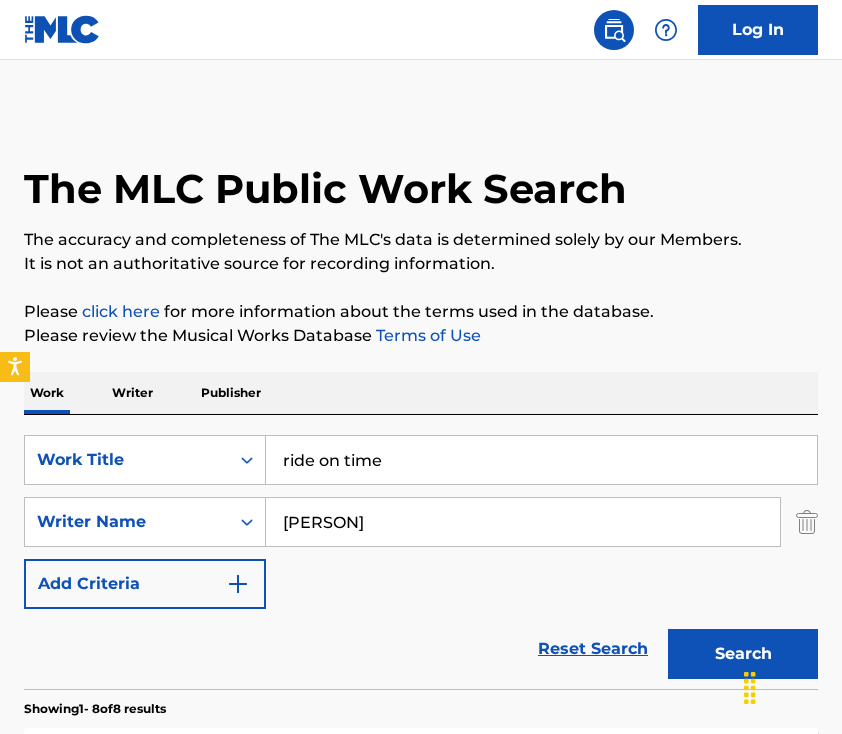 scroll, scrollTop: 289, scrollLeft: 0, axis: vertical 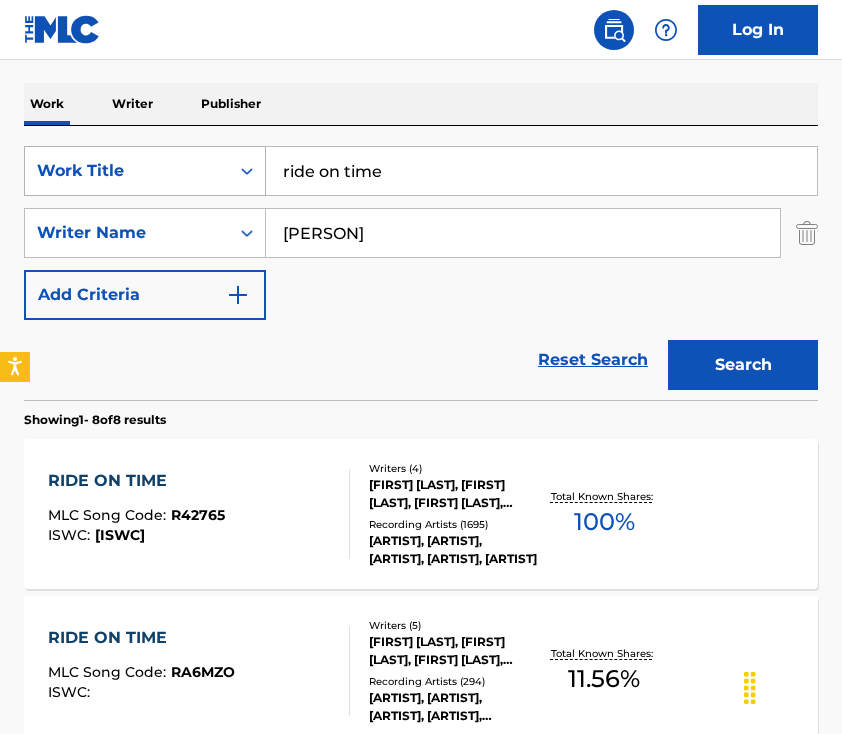 drag, startPoint x: 411, startPoint y: 170, endPoint x: 65, endPoint y: 170, distance: 346 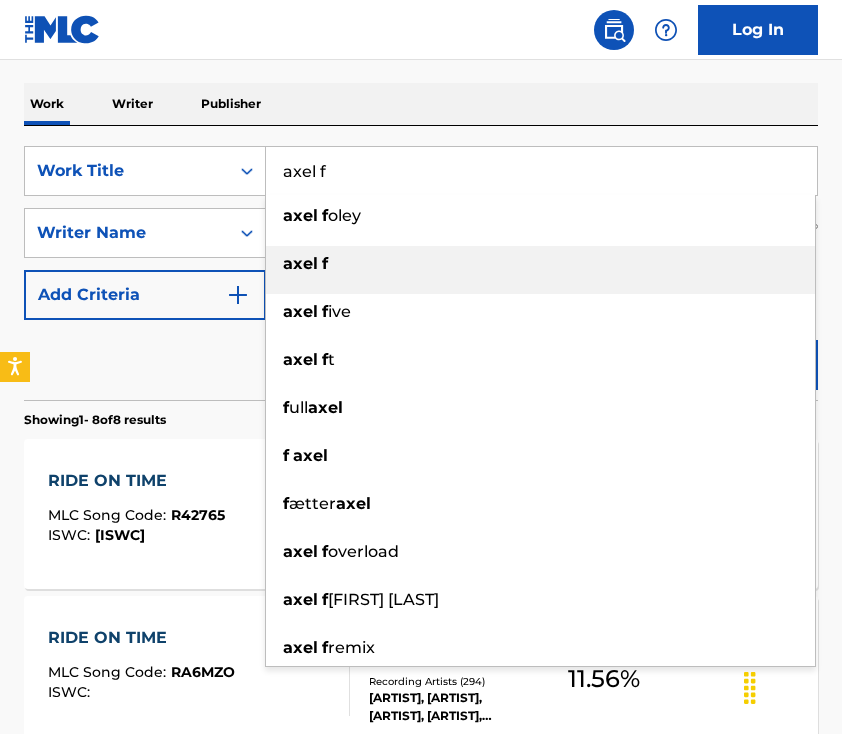 type on "axel f" 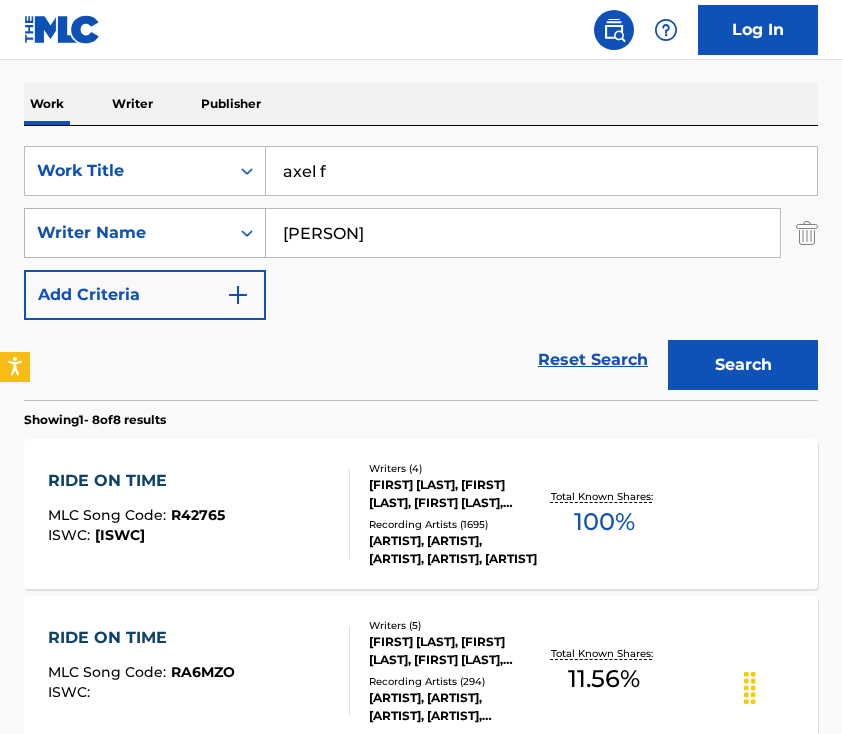 drag, startPoint x: 428, startPoint y: 238, endPoint x: 68, endPoint y: 238, distance: 360 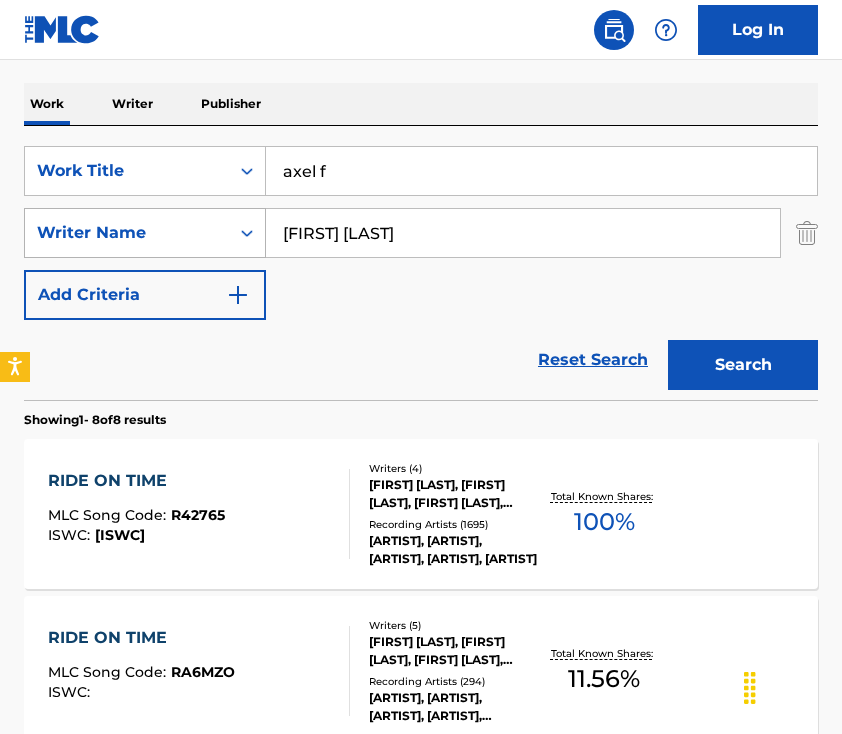 type on "[FIRST] [LAST]" 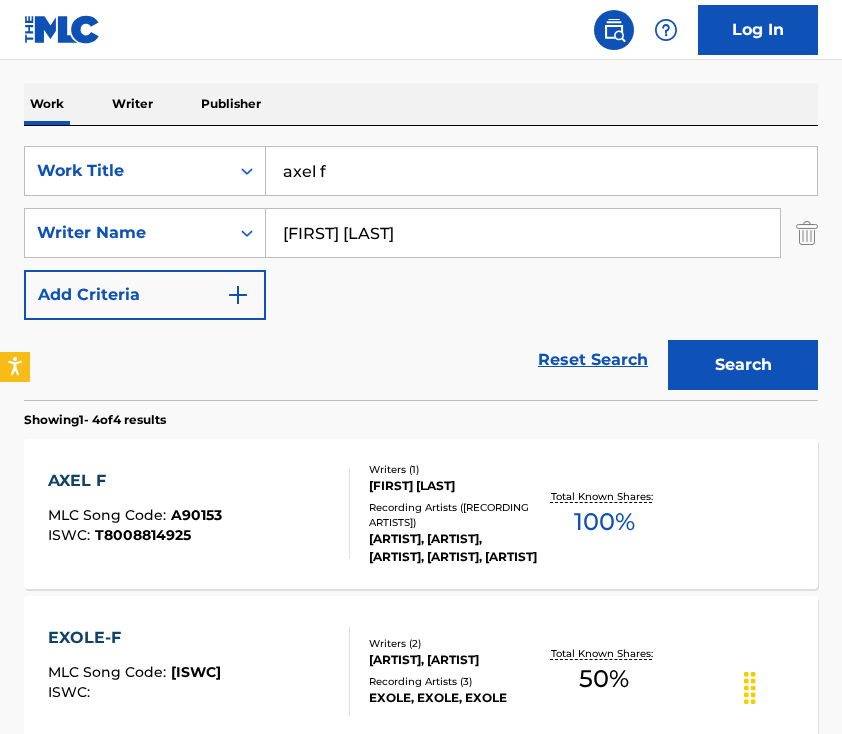 scroll, scrollTop: 306, scrollLeft: 0, axis: vertical 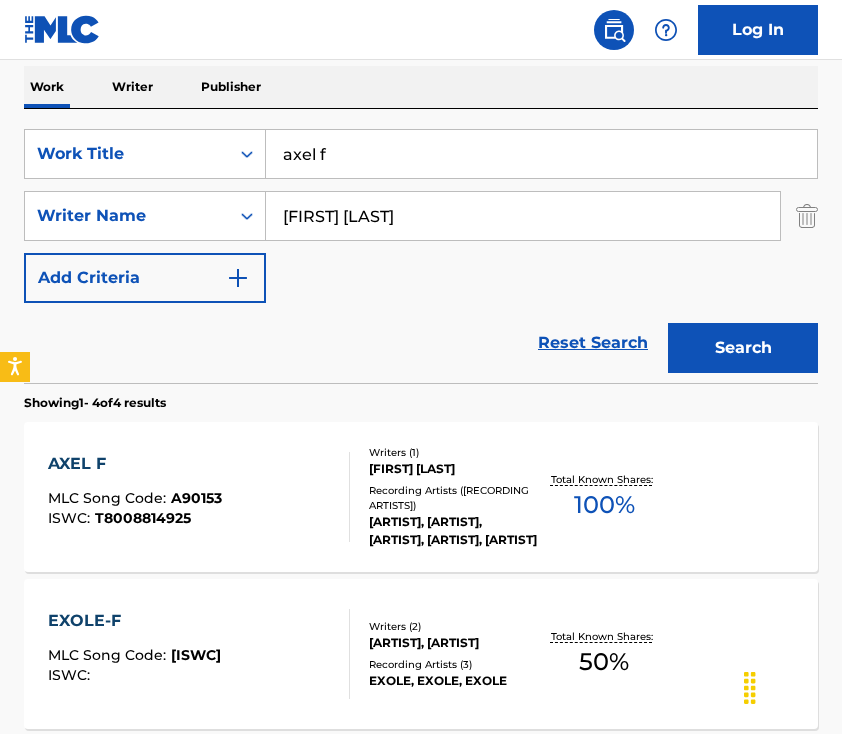 click on "AXEL F MLC Song Code : A90153 ISWC : T8008814925" at bounding box center (199, 497) 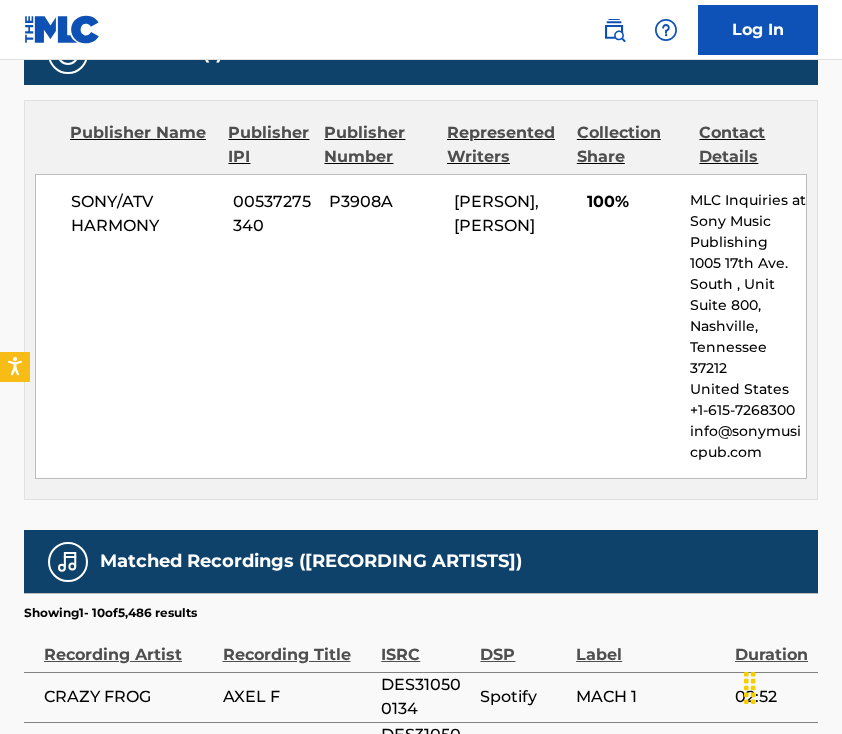 scroll, scrollTop: 0, scrollLeft: 0, axis: both 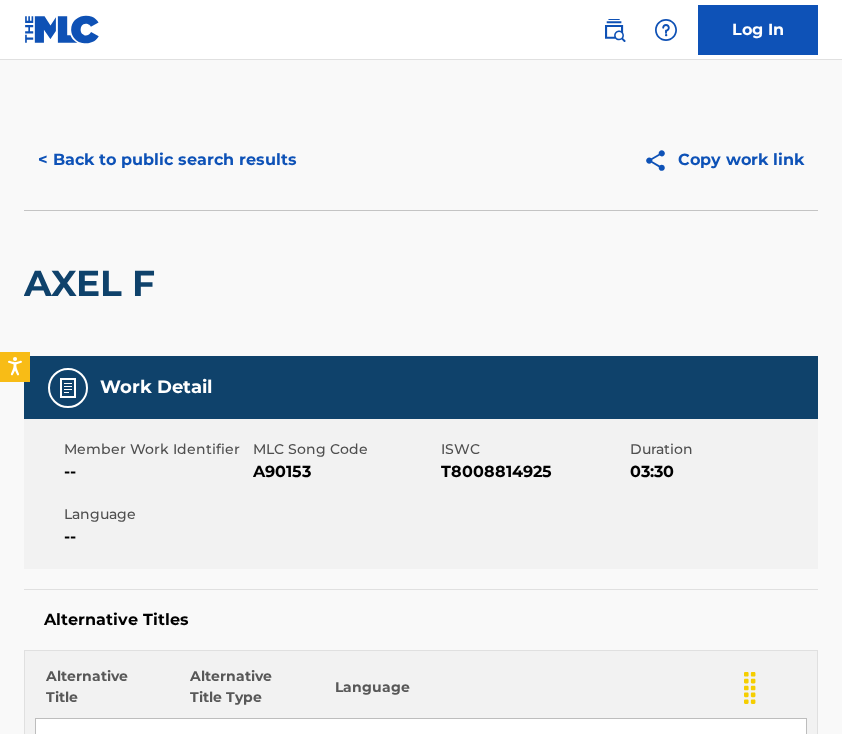 click on "< Back to public search results" at bounding box center [167, 160] 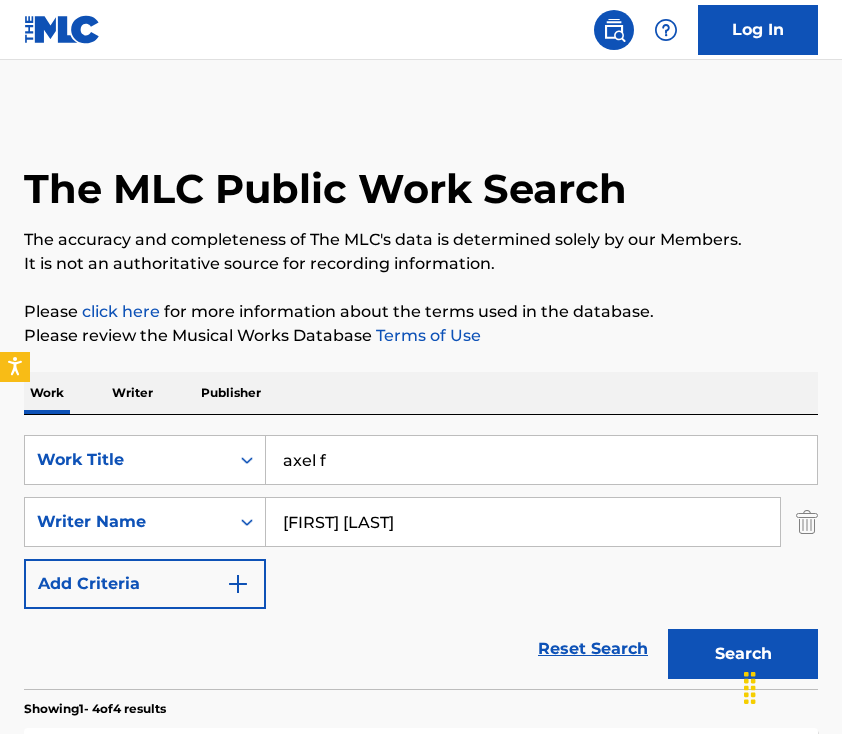 scroll, scrollTop: 306, scrollLeft: 0, axis: vertical 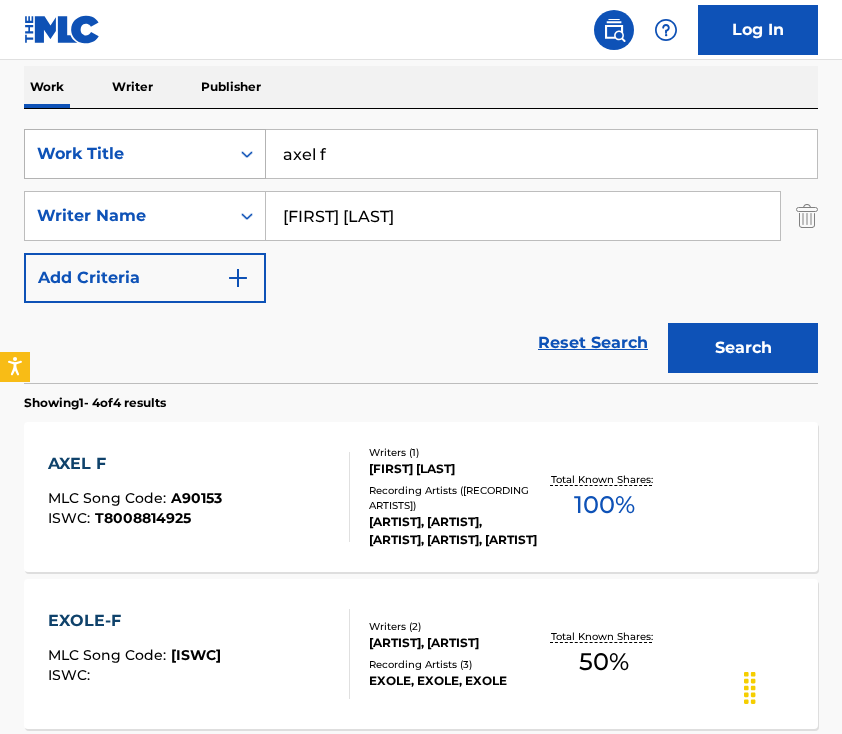 drag, startPoint x: 377, startPoint y: 154, endPoint x: 133, endPoint y: 143, distance: 244.24782 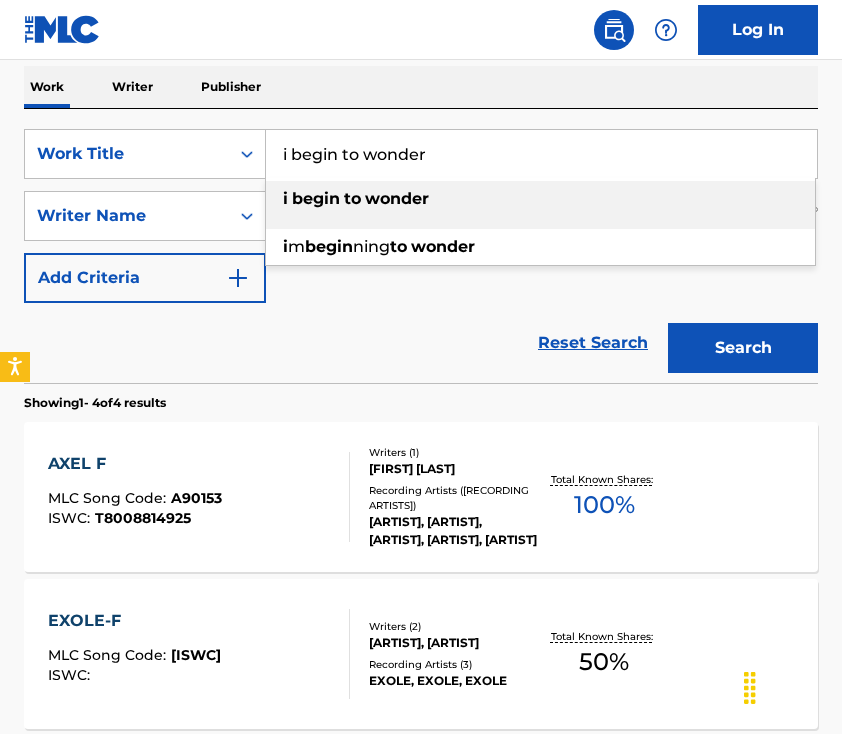 type on "i begin to wonder" 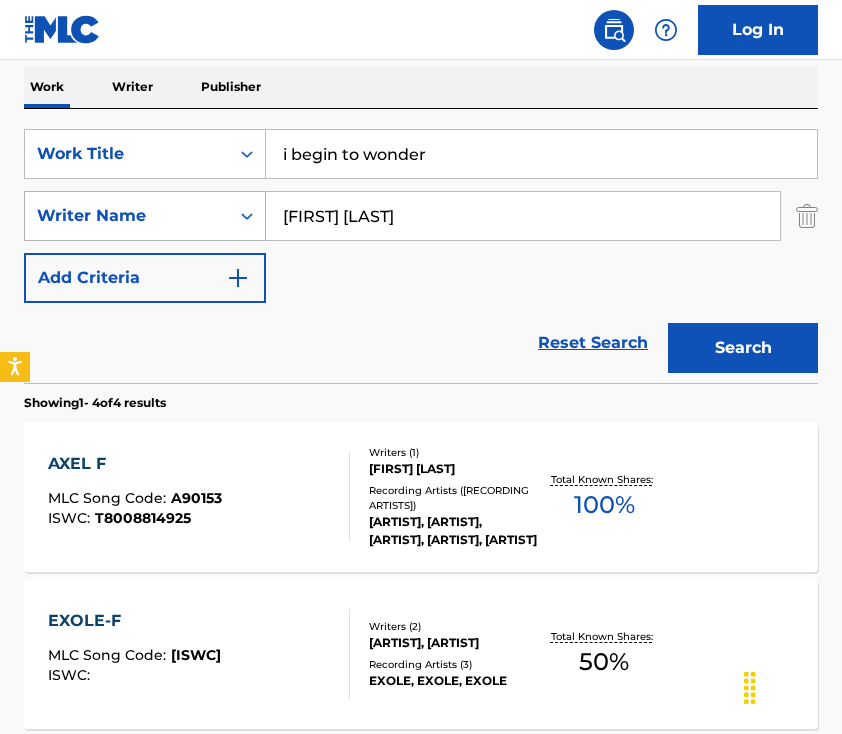 drag, startPoint x: 468, startPoint y: 219, endPoint x: 155, endPoint y: 219, distance: 313 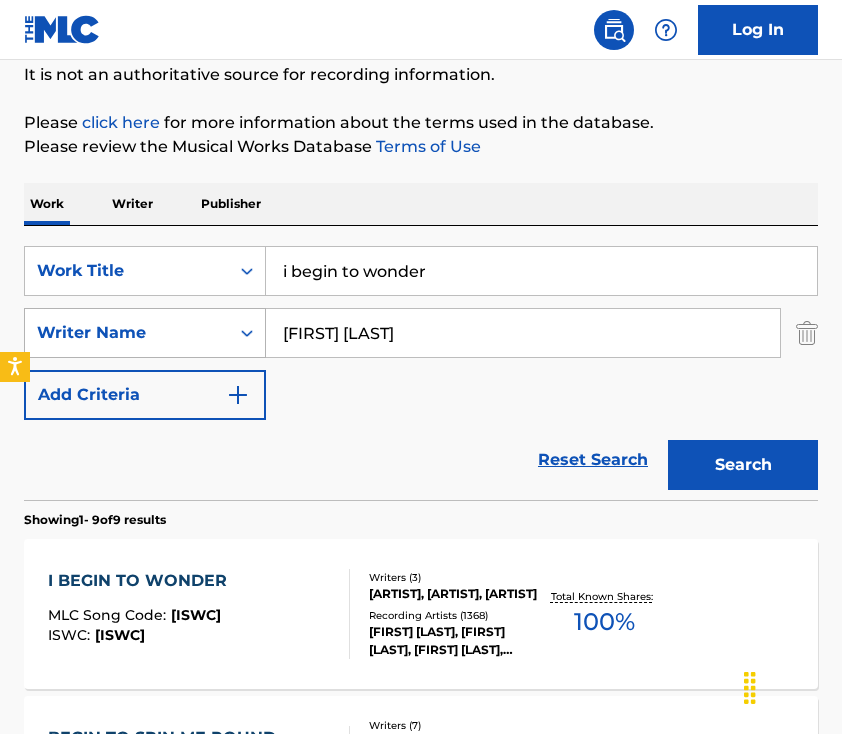 scroll, scrollTop: 306, scrollLeft: 0, axis: vertical 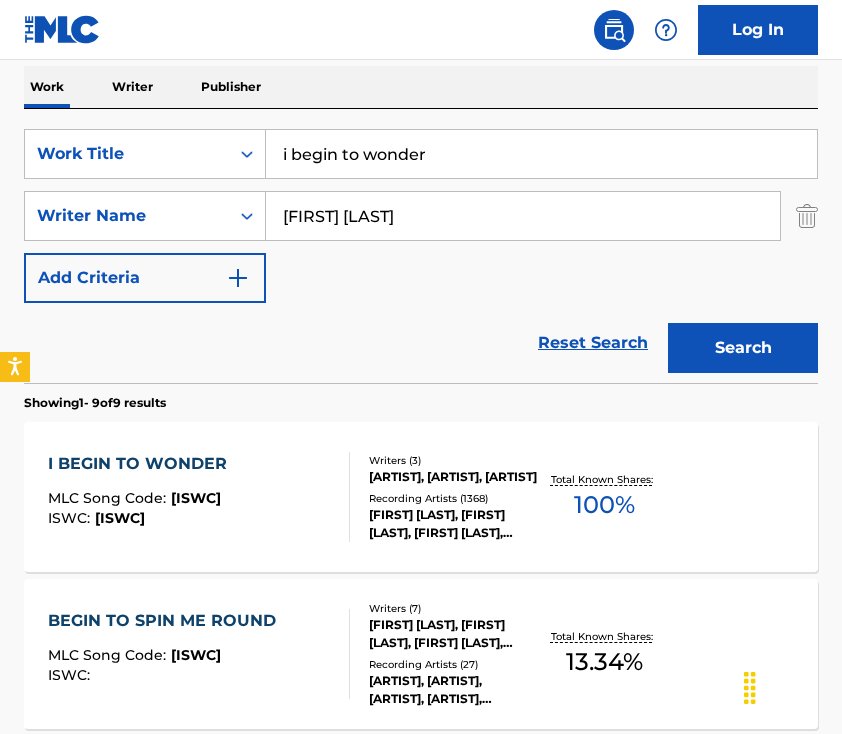 click on "I BEGIN TO WONDER MLC Song Code : I2817H ISWC : T8001719956" at bounding box center [199, 497] 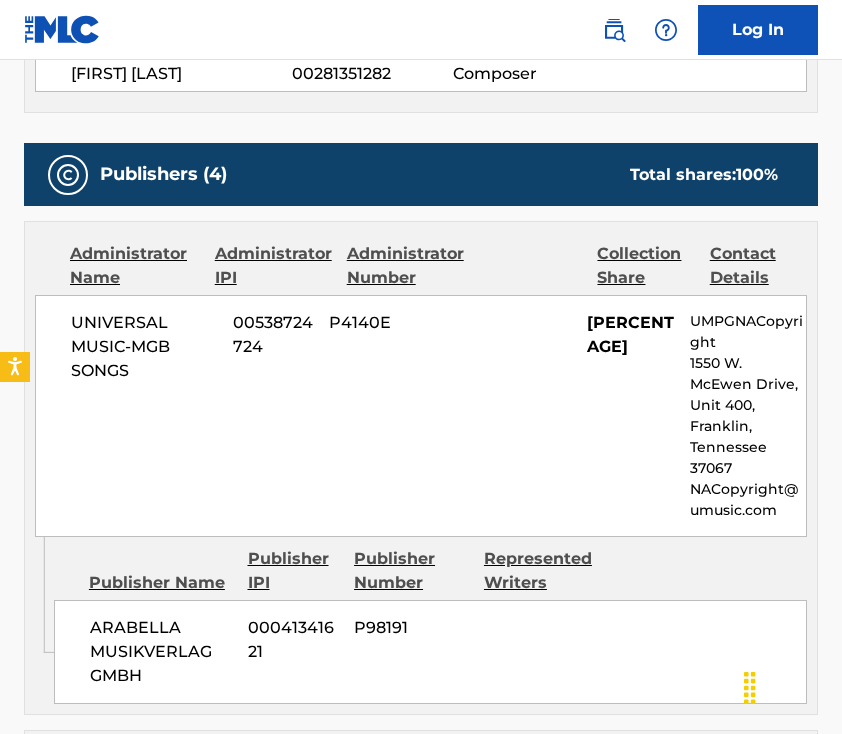 scroll, scrollTop: 0, scrollLeft: 0, axis: both 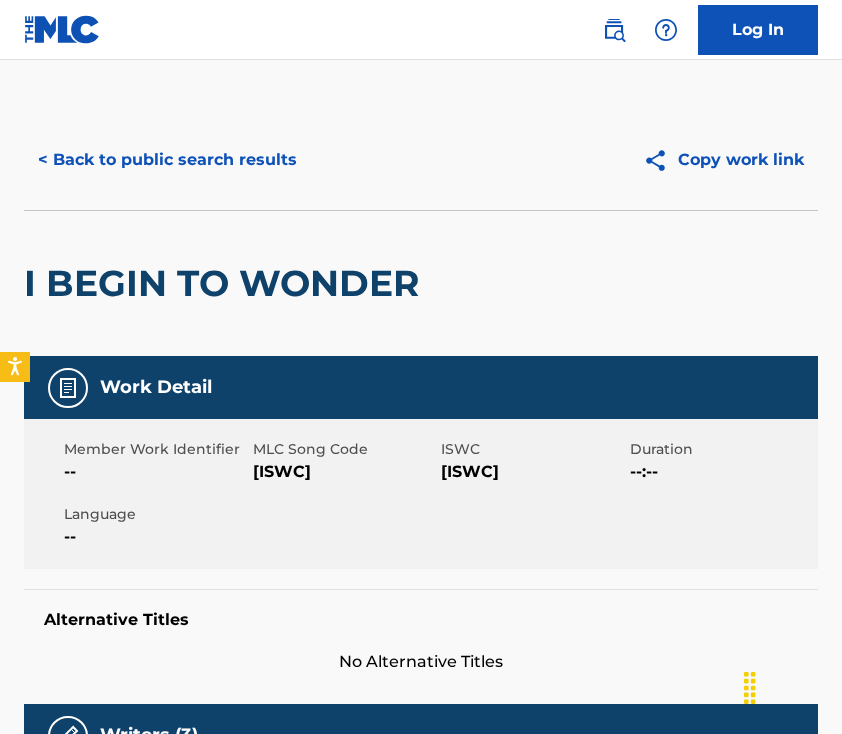 click on "< Back to public search results" at bounding box center (167, 160) 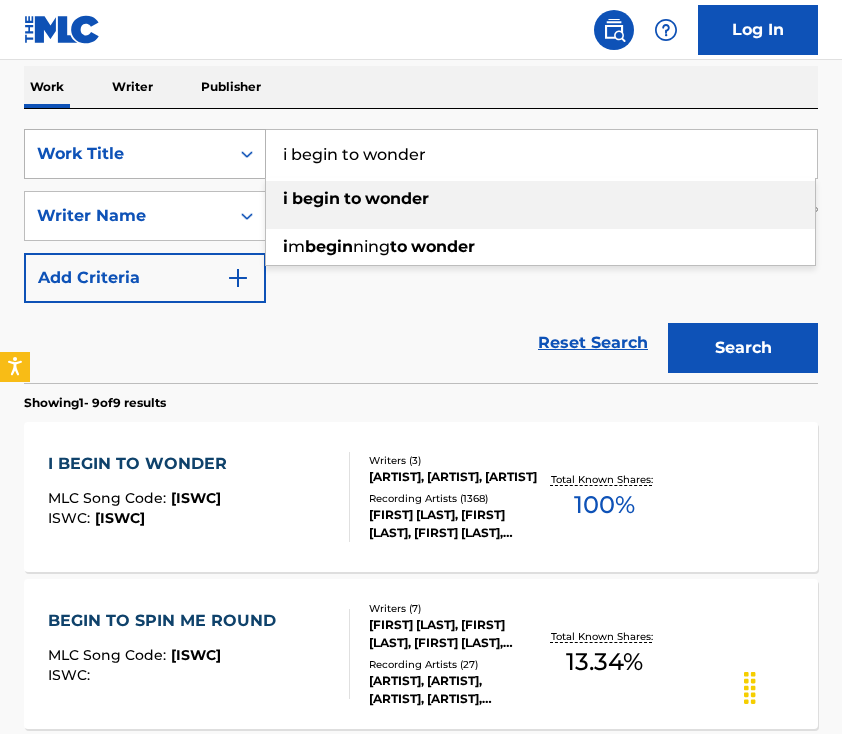 drag, startPoint x: 436, startPoint y: 151, endPoint x: 171, endPoint y: 148, distance: 265.01697 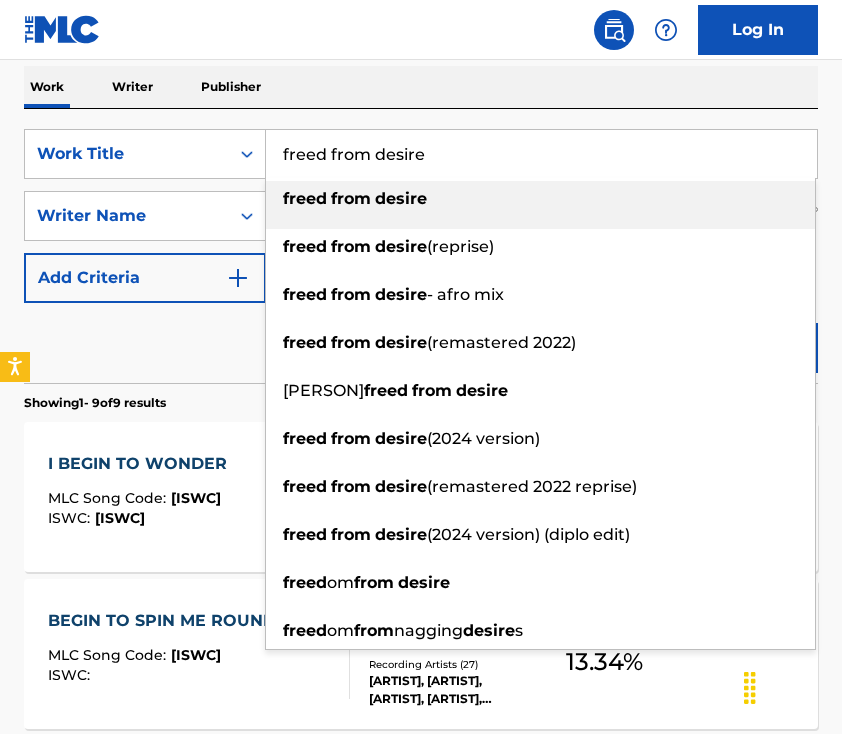 type on "freed from desire" 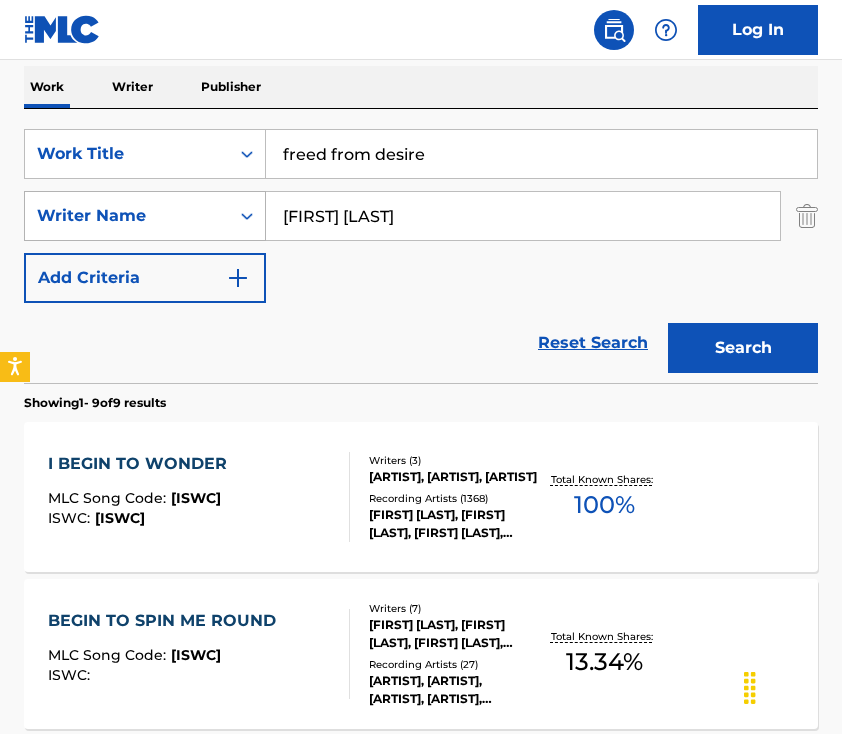 drag, startPoint x: 447, startPoint y: 218, endPoint x: 129, endPoint y: 218, distance: 318 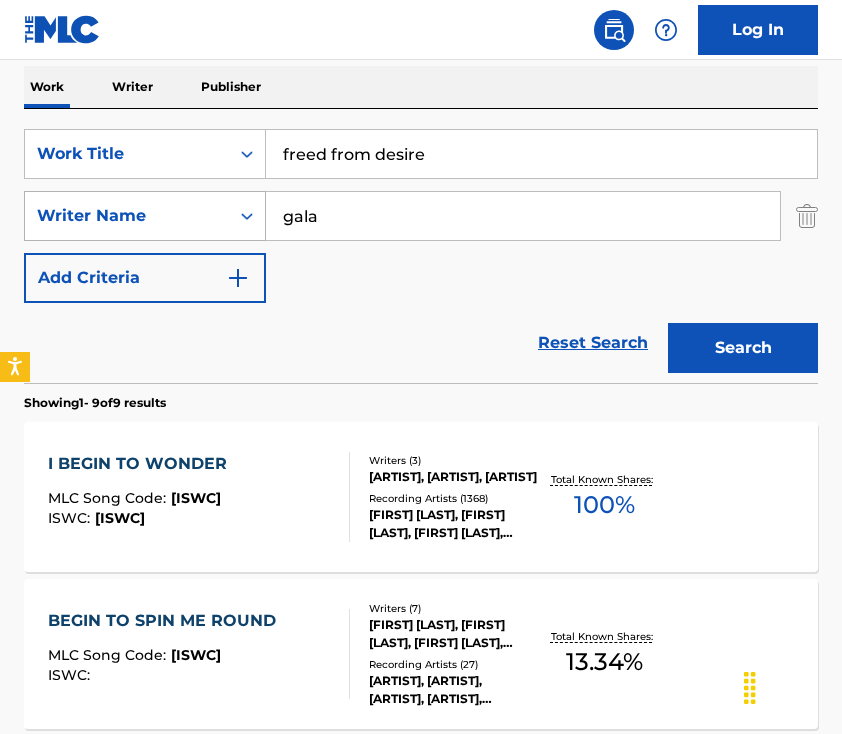 type on "gala" 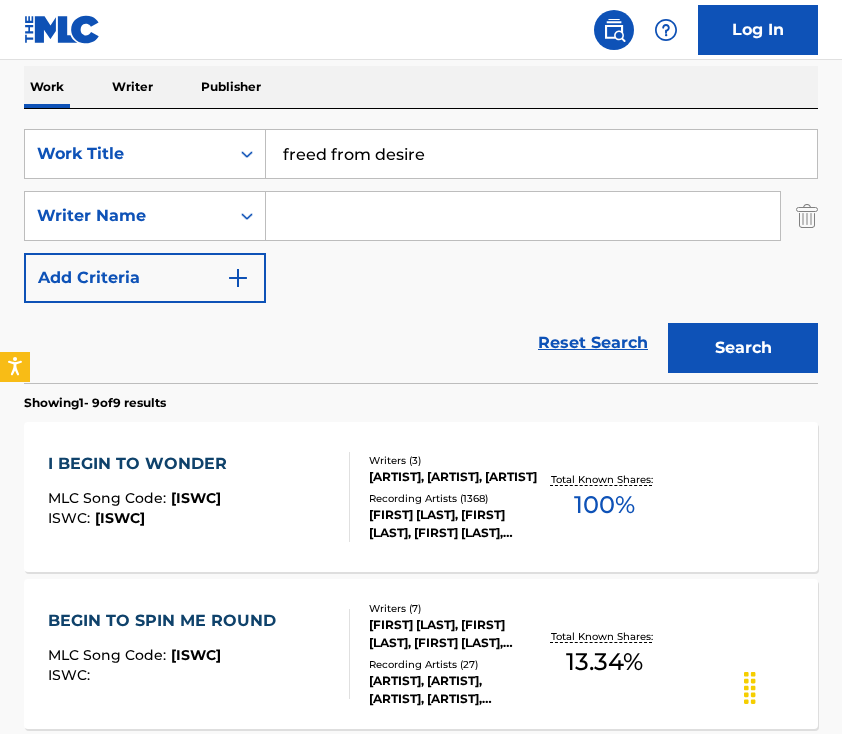 click at bounding box center (523, 216) 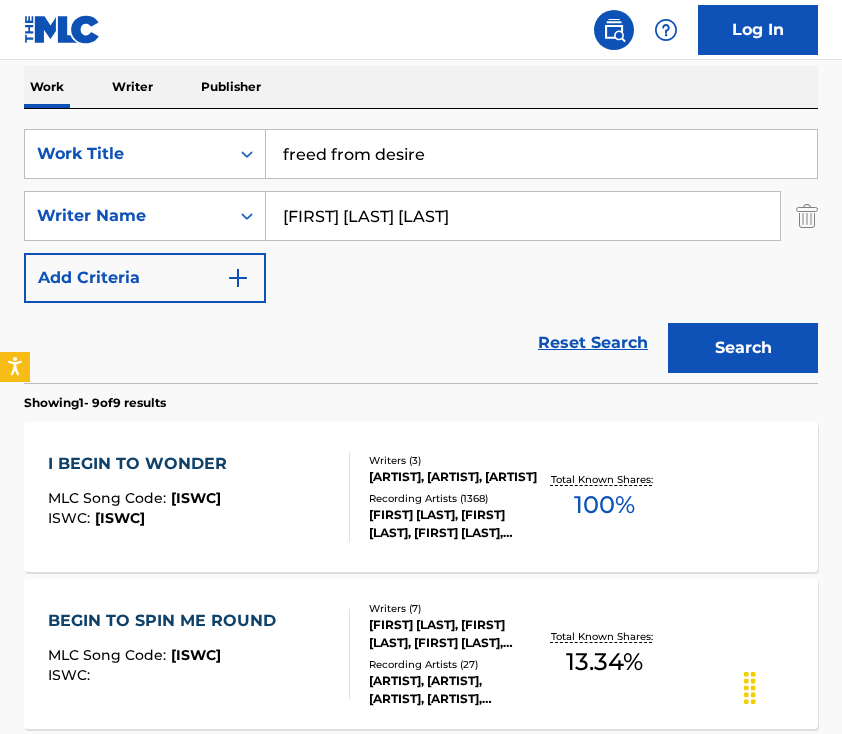 type on "[FIRST] [LAST] [LAST]" 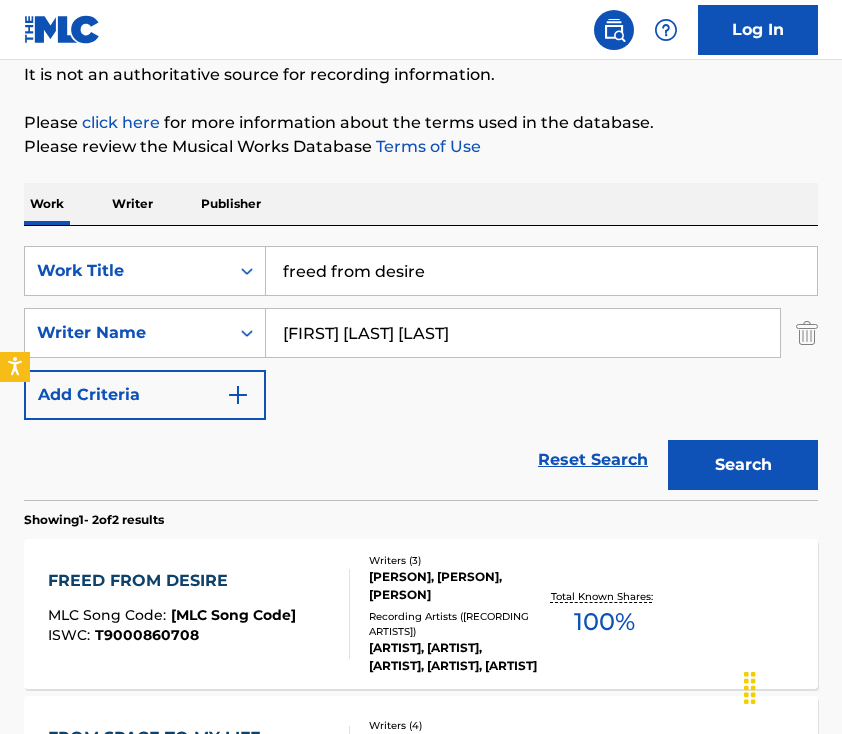 scroll, scrollTop: 306, scrollLeft: 0, axis: vertical 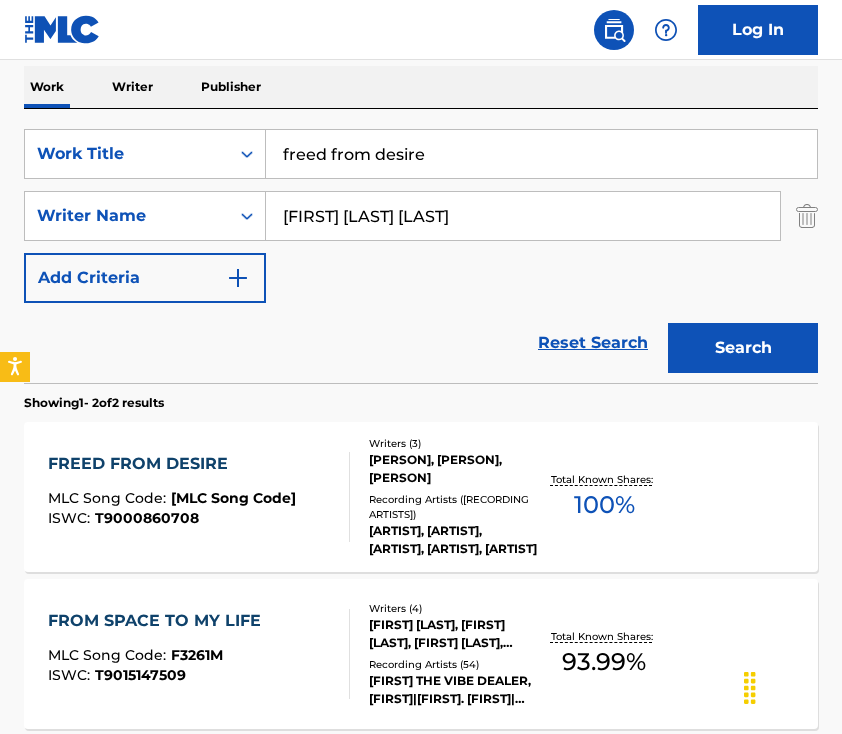 click on "[PERSON] MLC Song Code : [MLC Song Code] ISWC : [ISWC]" at bounding box center [199, 497] 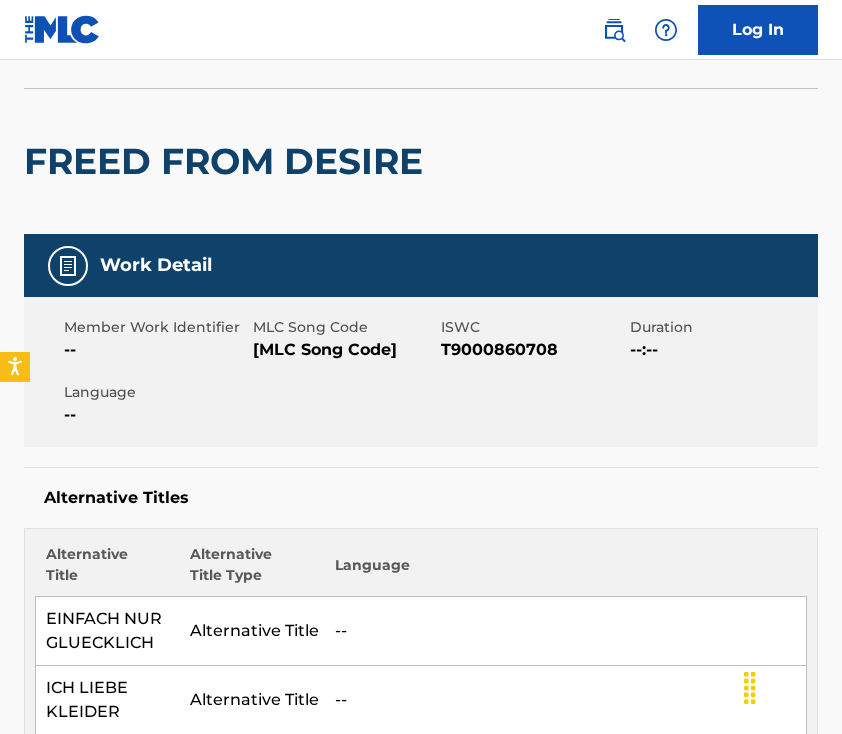 scroll, scrollTop: 0, scrollLeft: 0, axis: both 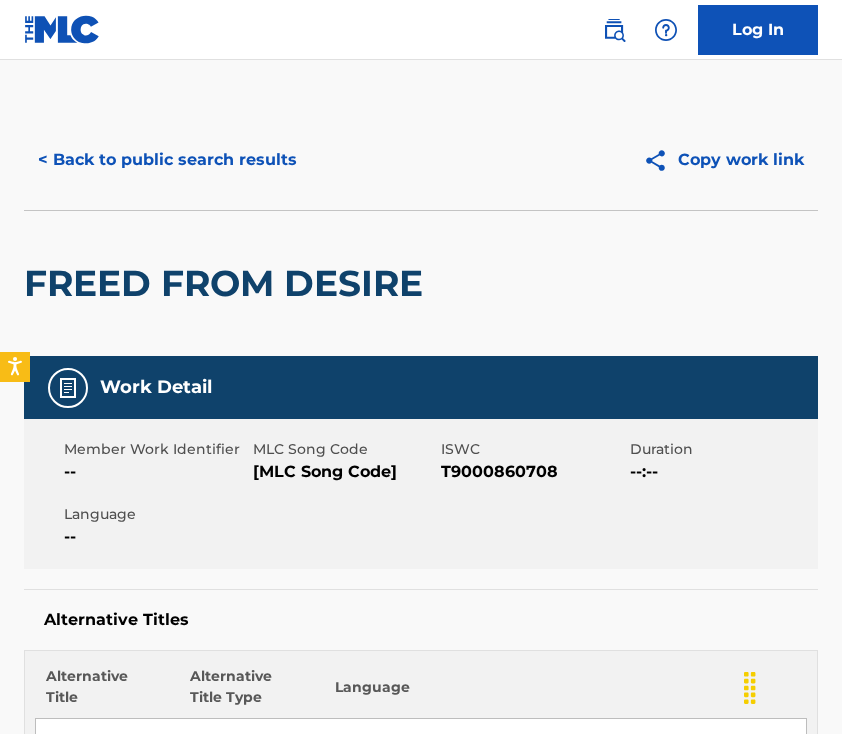 click on "< Back to public search results" at bounding box center (167, 160) 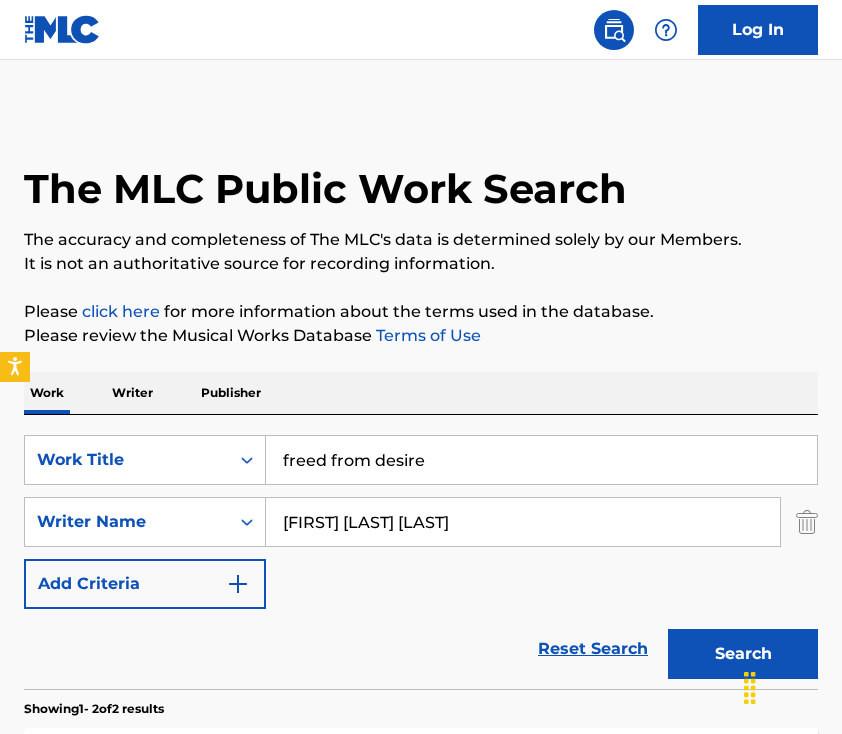 scroll, scrollTop: 306, scrollLeft: 0, axis: vertical 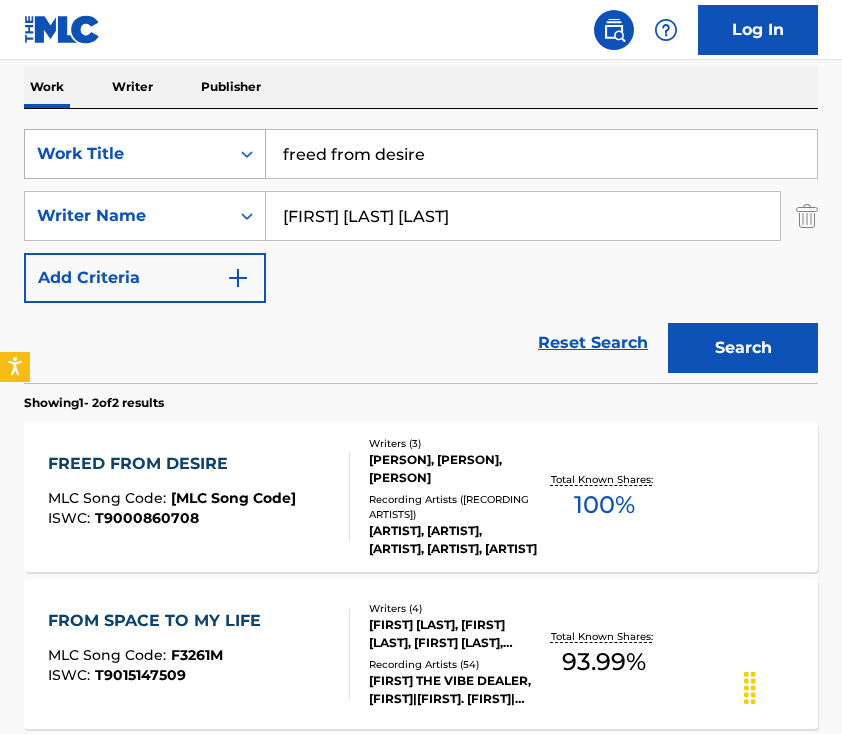 drag, startPoint x: 463, startPoint y: 140, endPoint x: 251, endPoint y: 140, distance: 212 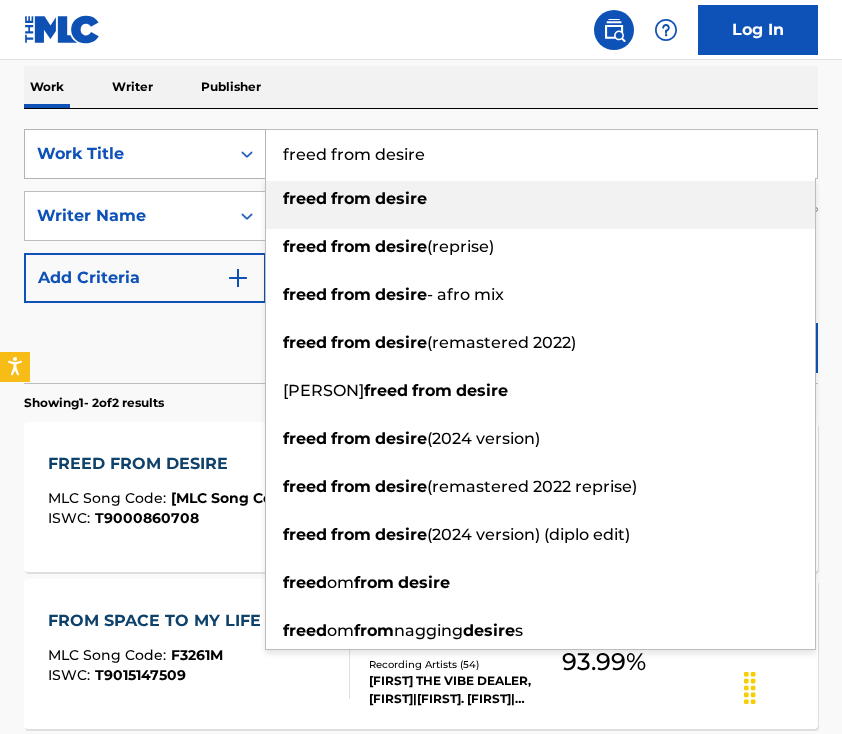 drag, startPoint x: 537, startPoint y: 160, endPoint x: 258, endPoint y: 160, distance: 279 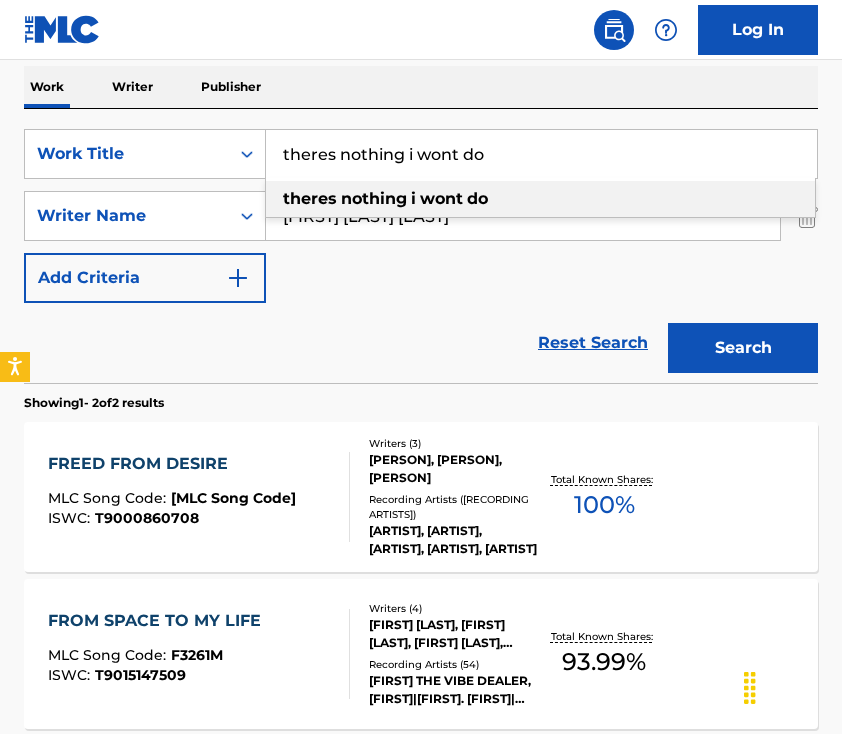 type on "theres nothing i wont do" 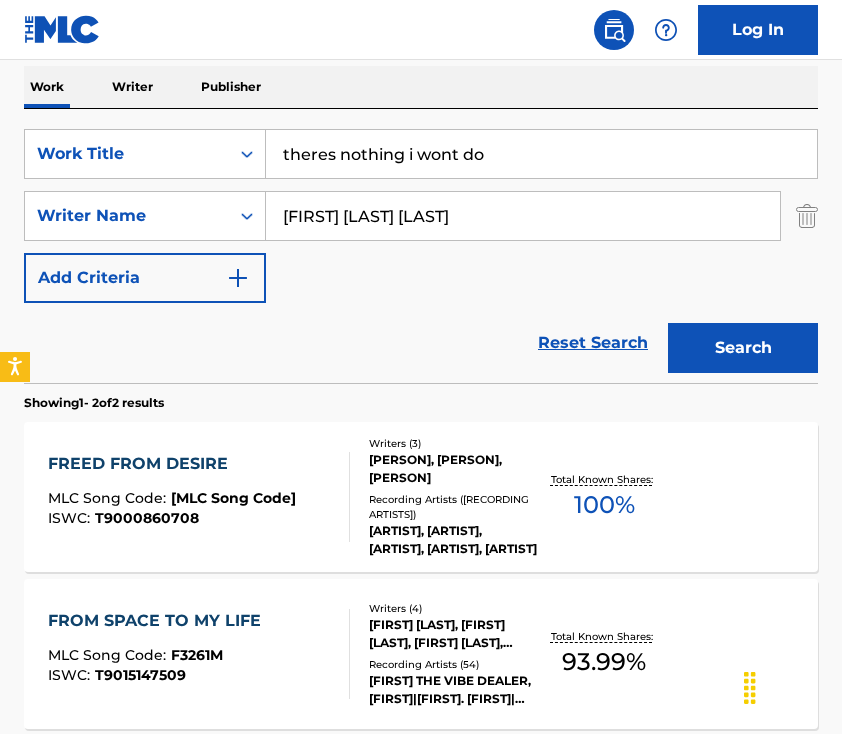 click on "SearchWithCriteria4d1184c4-592b-4d21-afb9-de68312e8006 Work Titletheres nothing i wont do SearchWithCriteria39677602-eb93-40e9-aa8f-bc183e43d34e Writer Name [PERSON] Add Criteria" at bounding box center (421, 216) 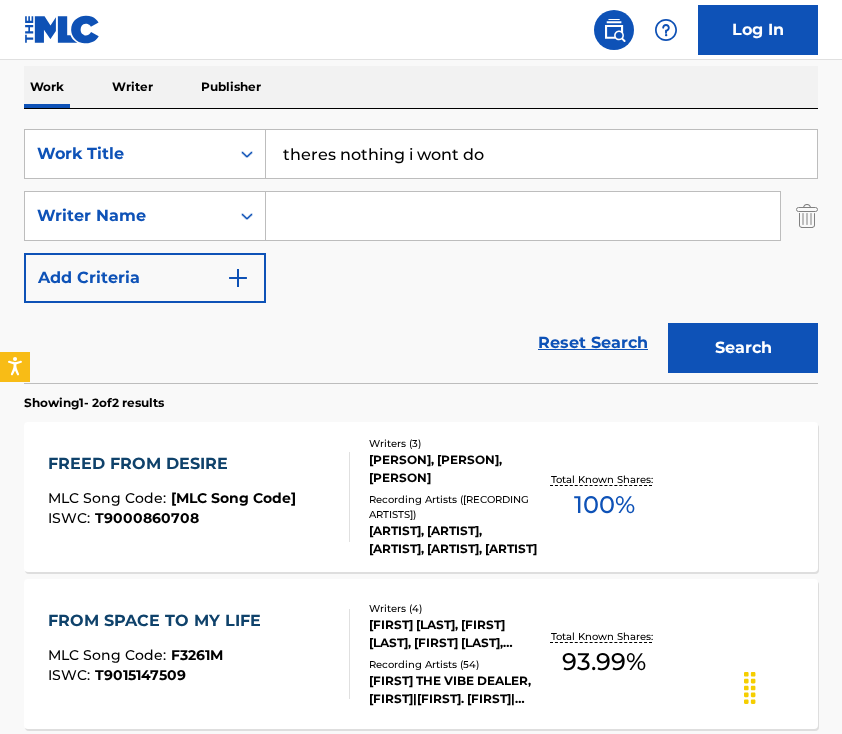 type 